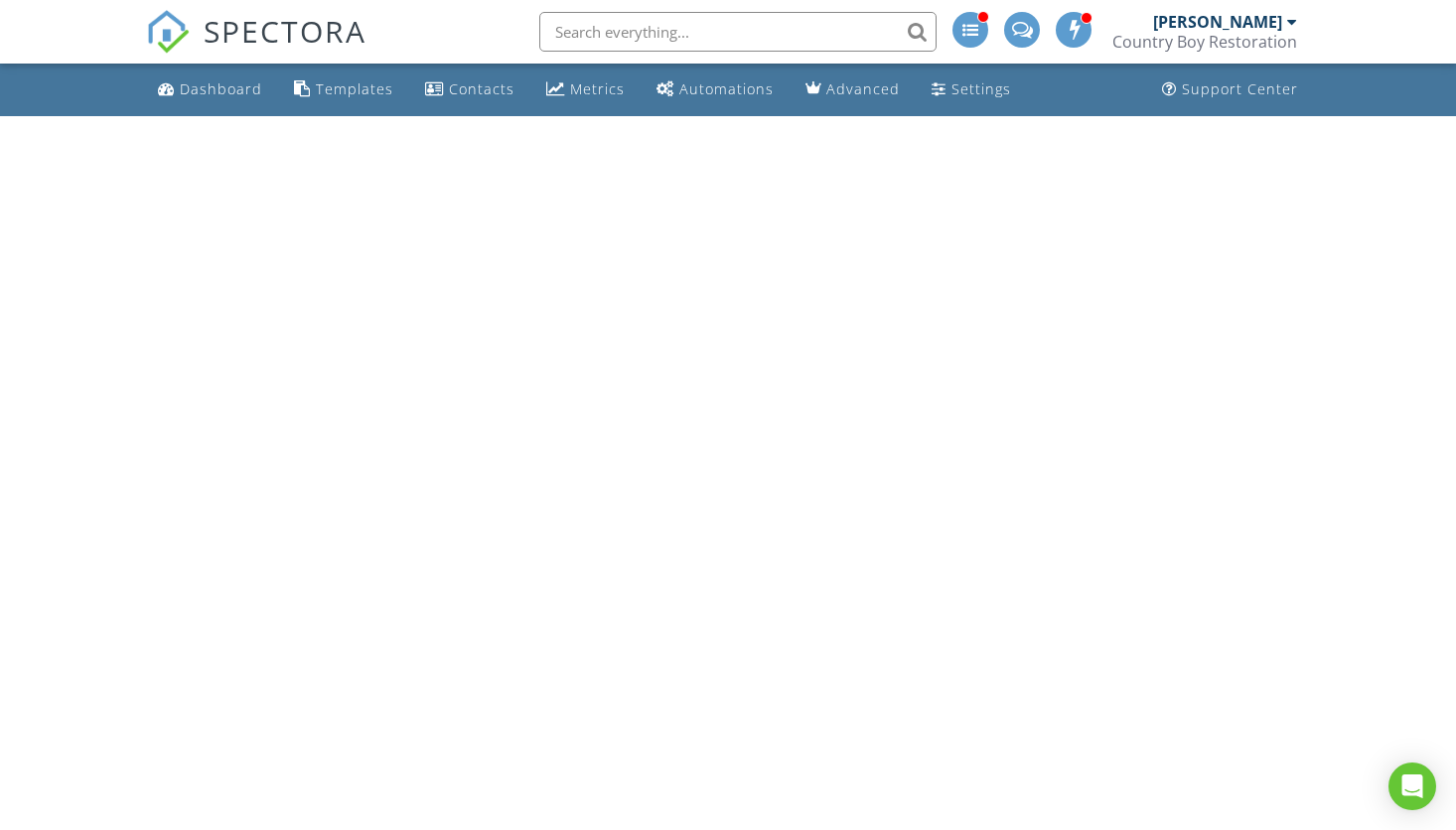 scroll, scrollTop: 0, scrollLeft: 0, axis: both 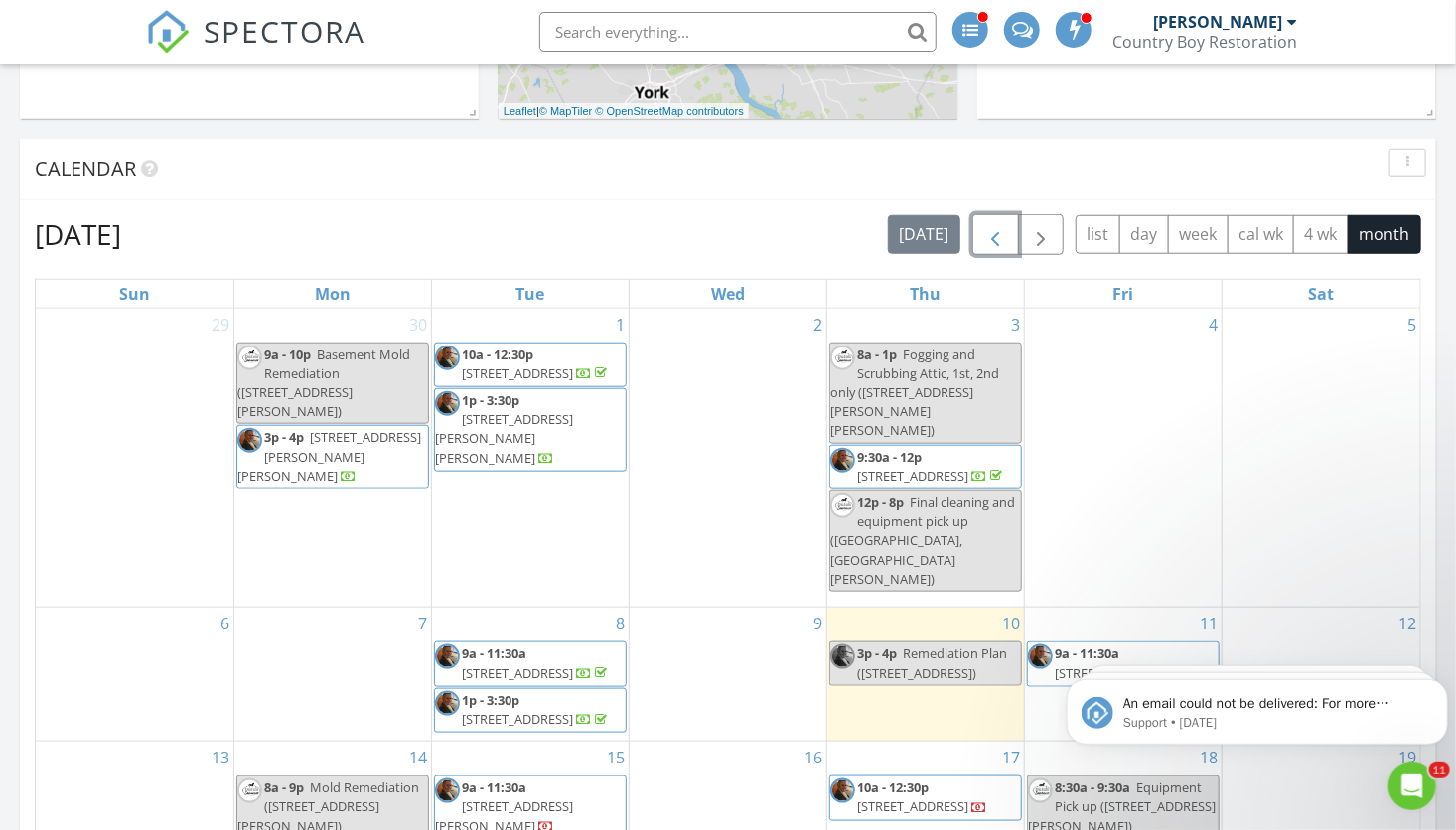 click at bounding box center [995, 235] 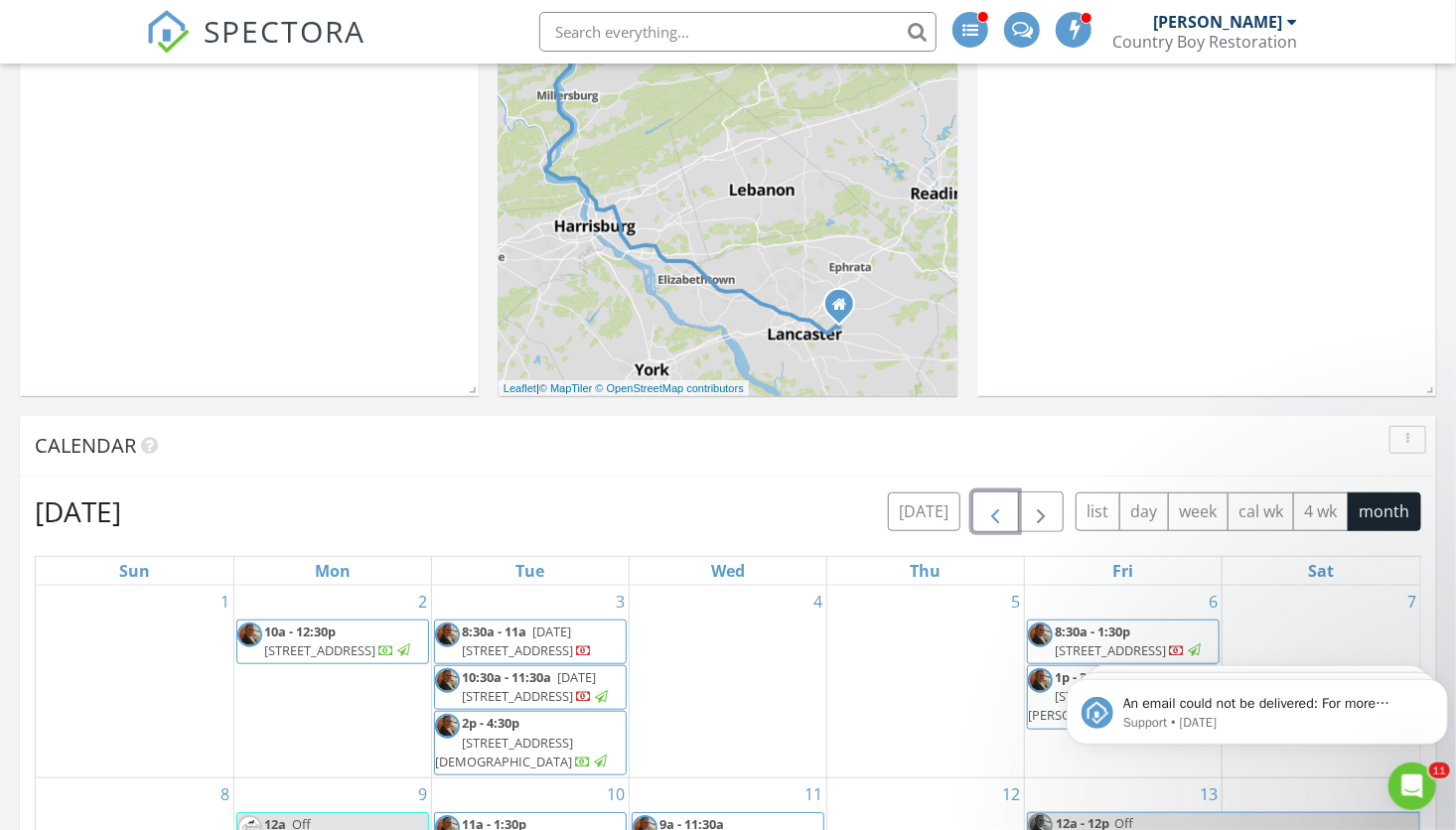 scroll, scrollTop: 449, scrollLeft: 0, axis: vertical 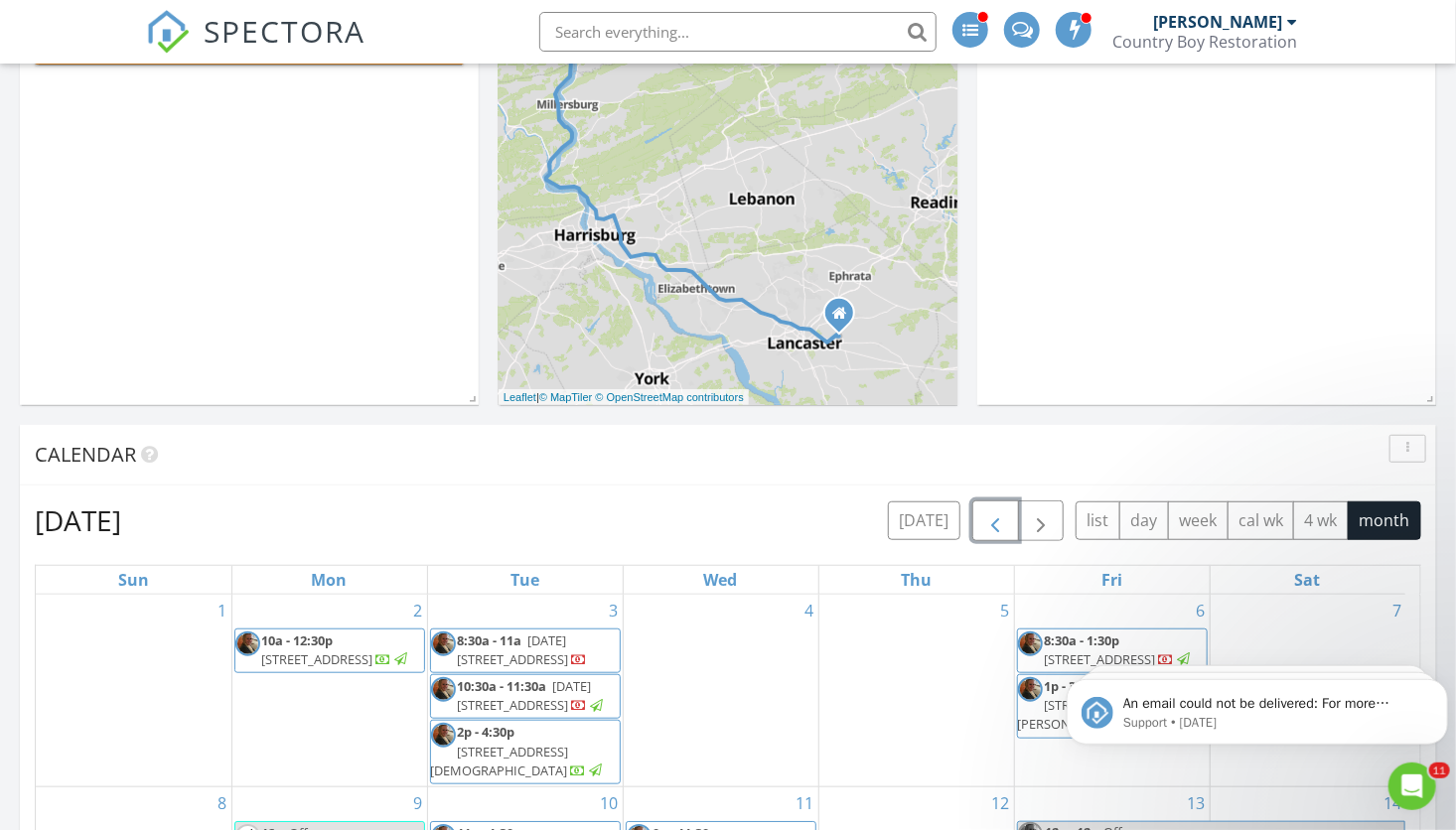 click at bounding box center [995, 521] 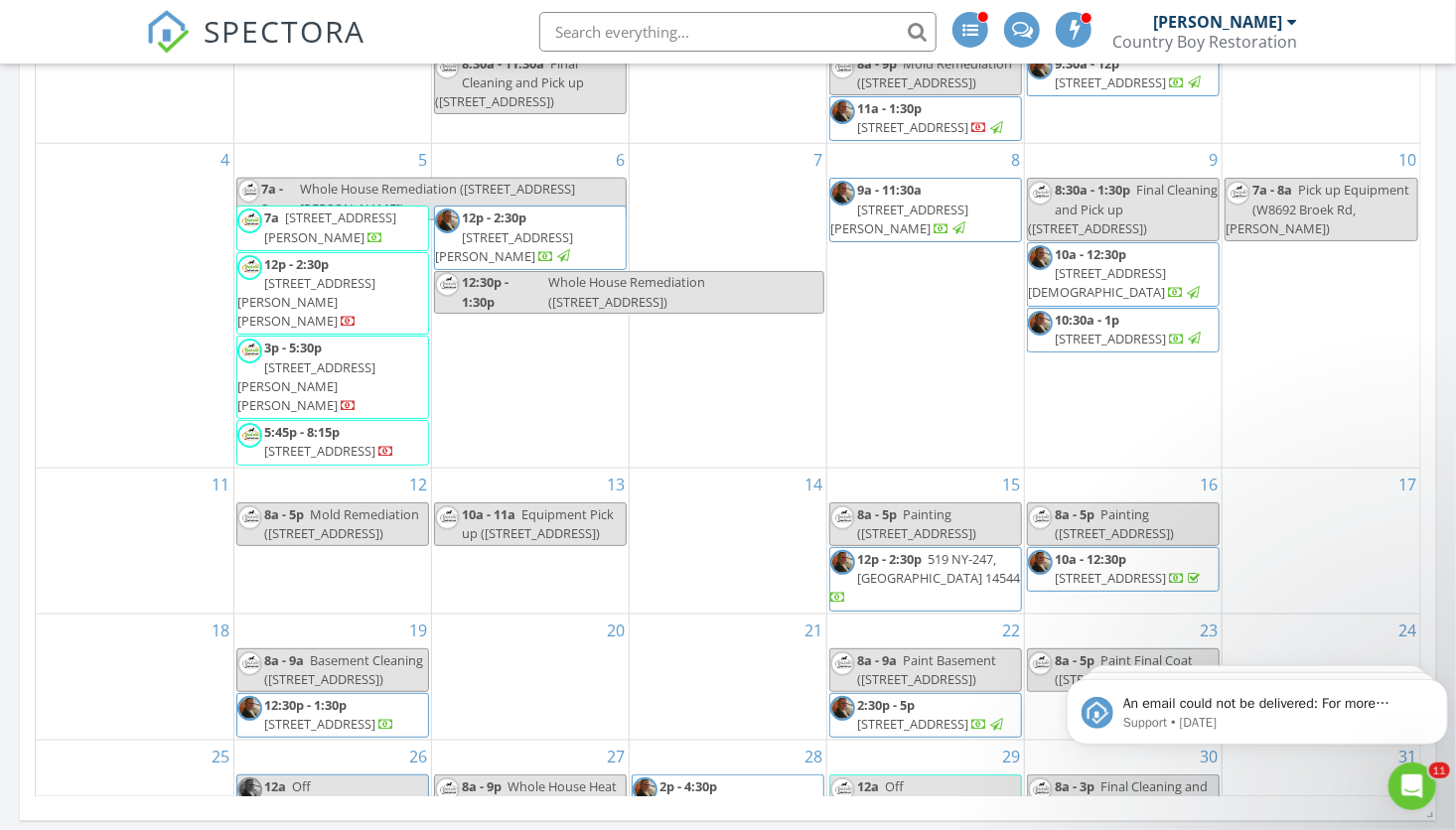 scroll, scrollTop: 1023, scrollLeft: 0, axis: vertical 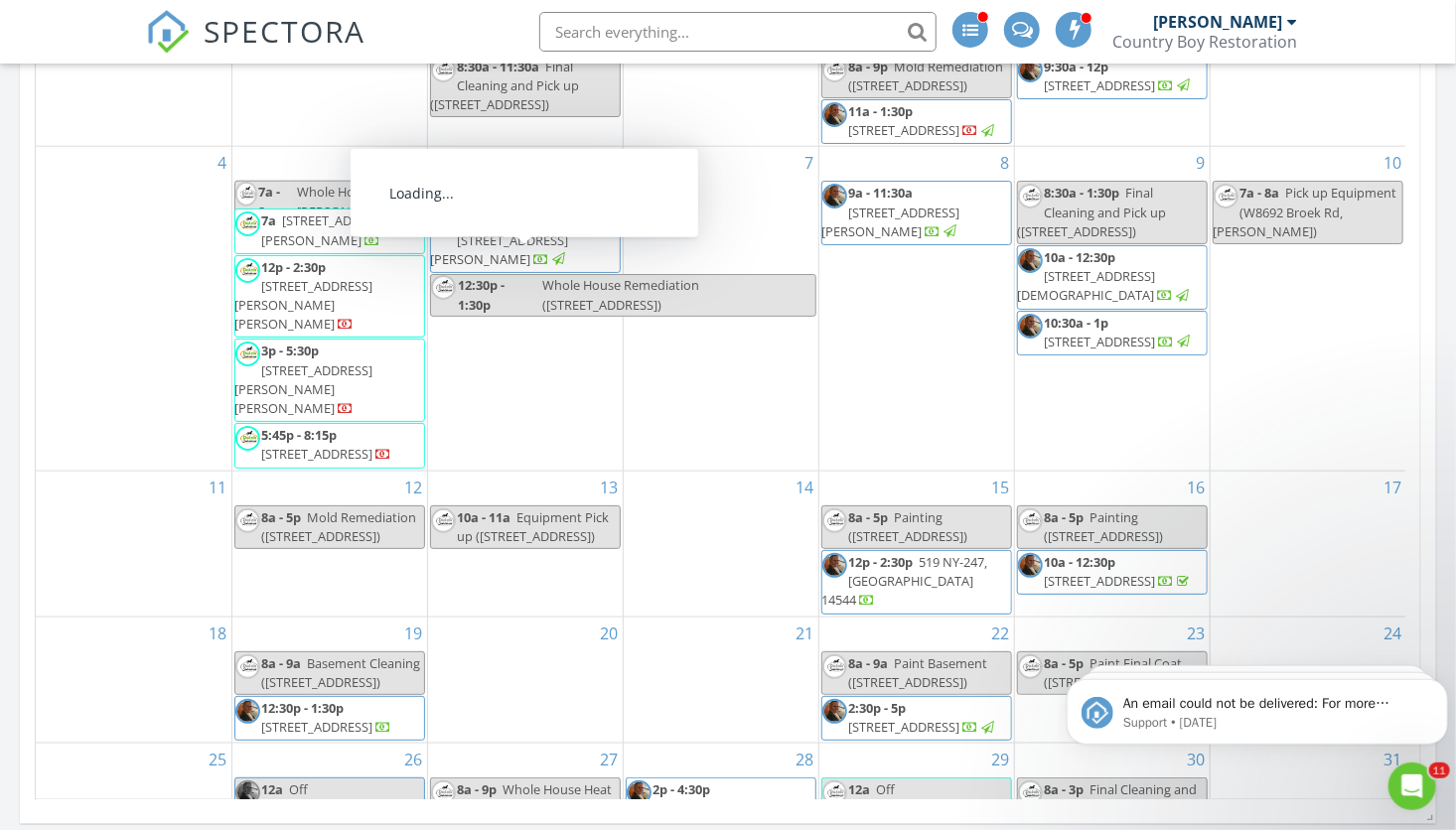 click on "[STREET_ADDRESS][PERSON_NAME]" at bounding box center [328, 229] 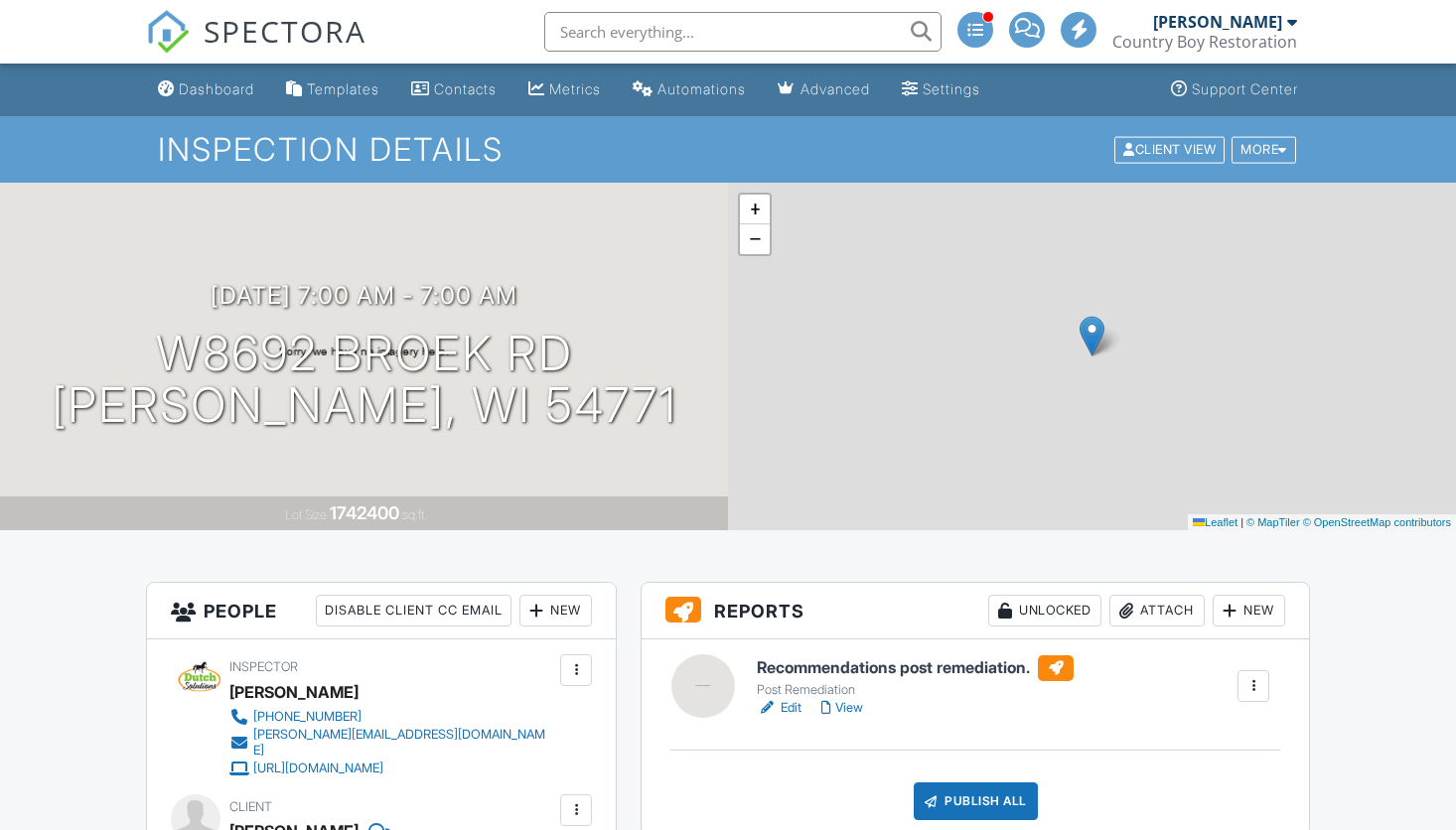 scroll, scrollTop: 0, scrollLeft: 0, axis: both 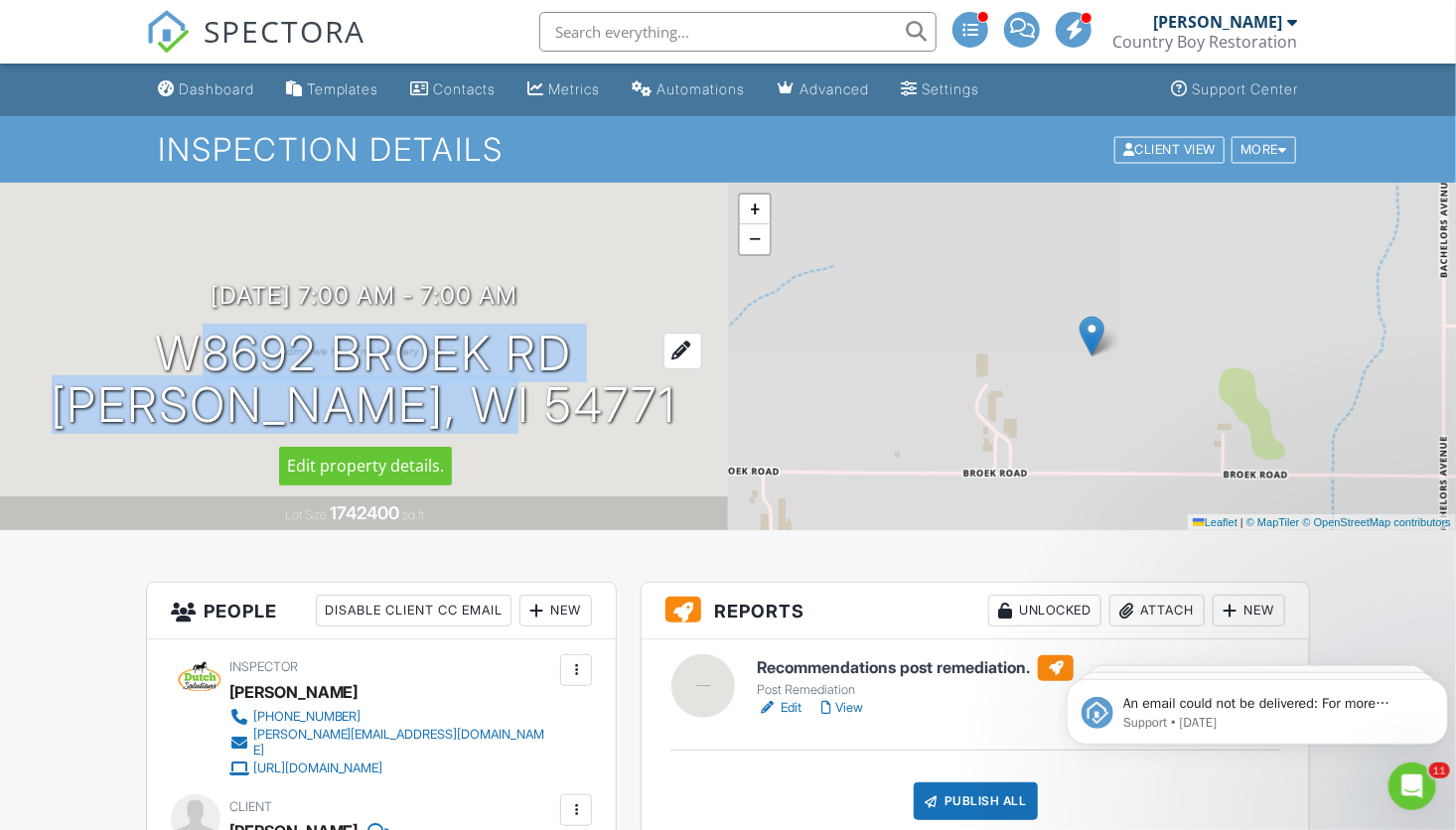 drag, startPoint x: 569, startPoint y: 412, endPoint x: 159, endPoint y: 361, distance: 413.16 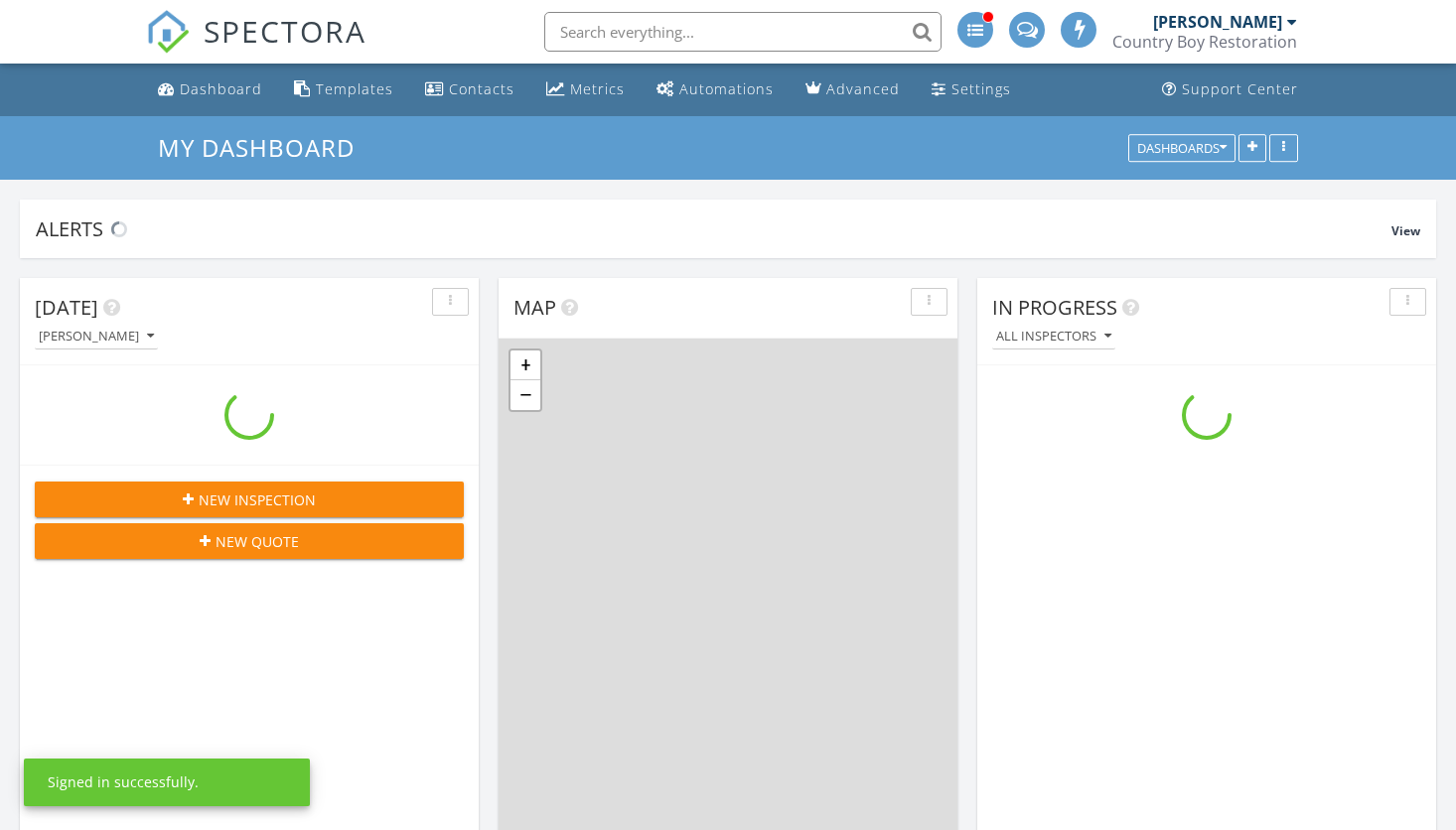 scroll, scrollTop: 411, scrollLeft: 0, axis: vertical 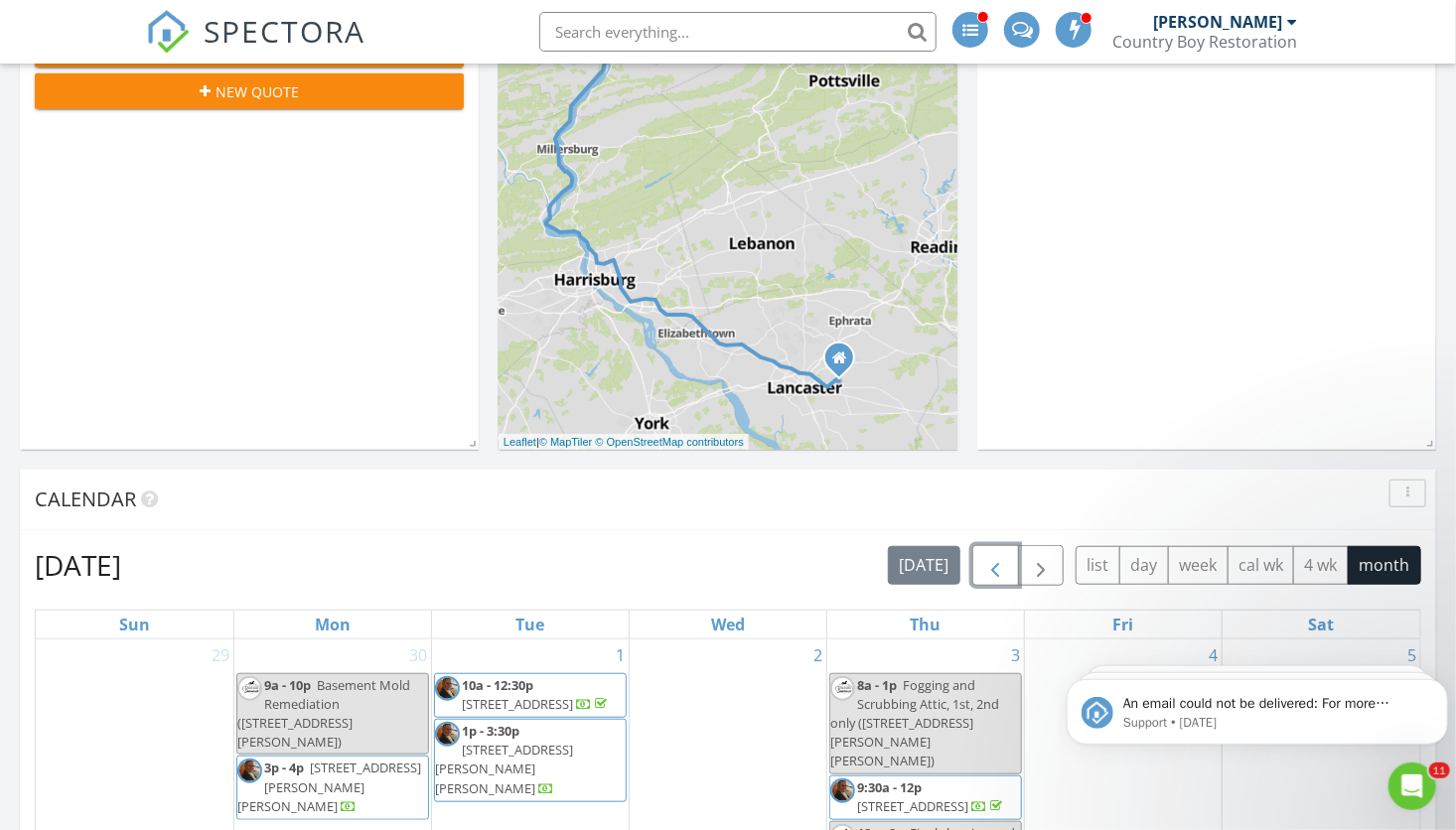 click at bounding box center [995, 566] 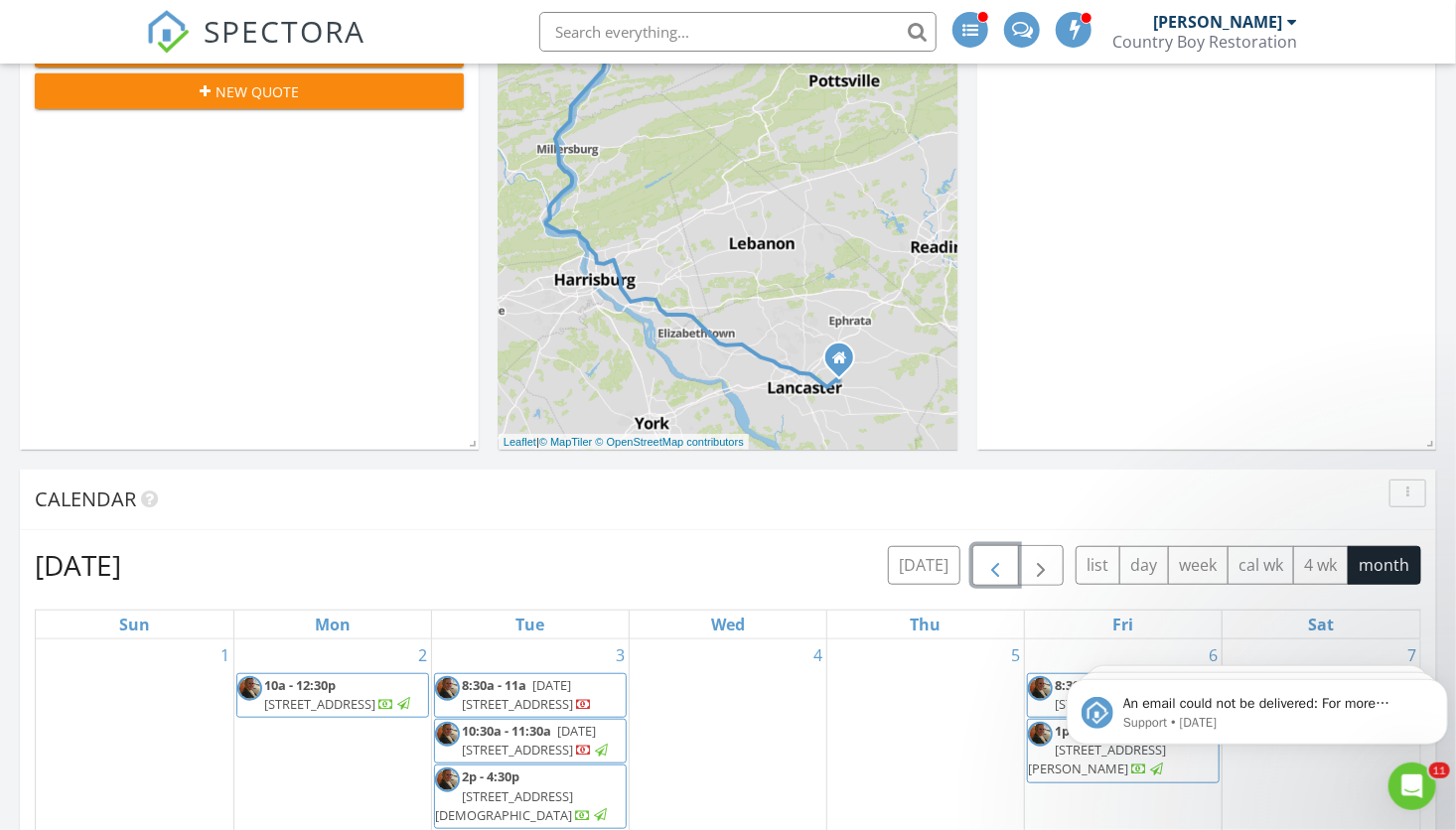 click at bounding box center [995, 566] 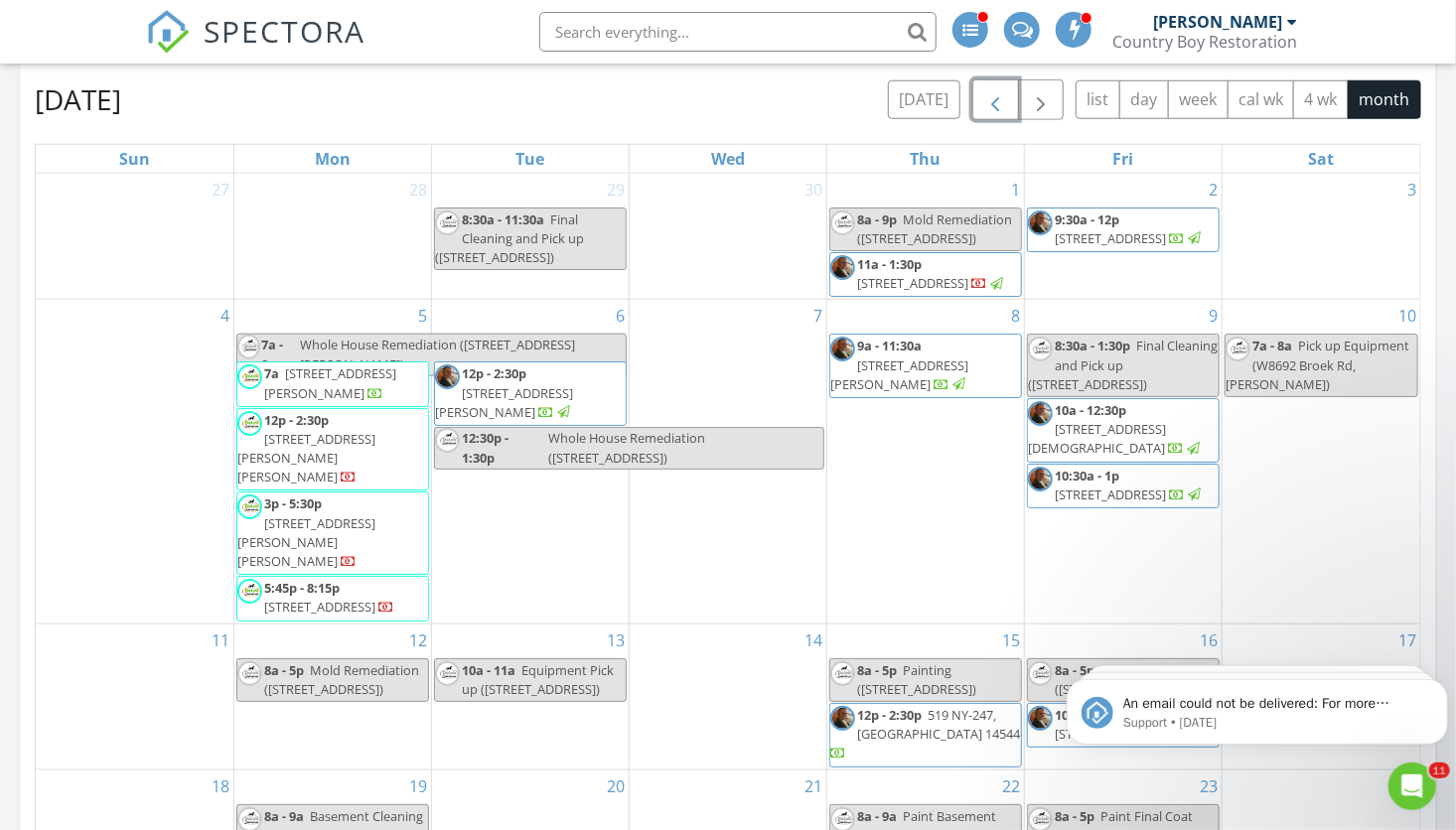 scroll, scrollTop: 890, scrollLeft: 0, axis: vertical 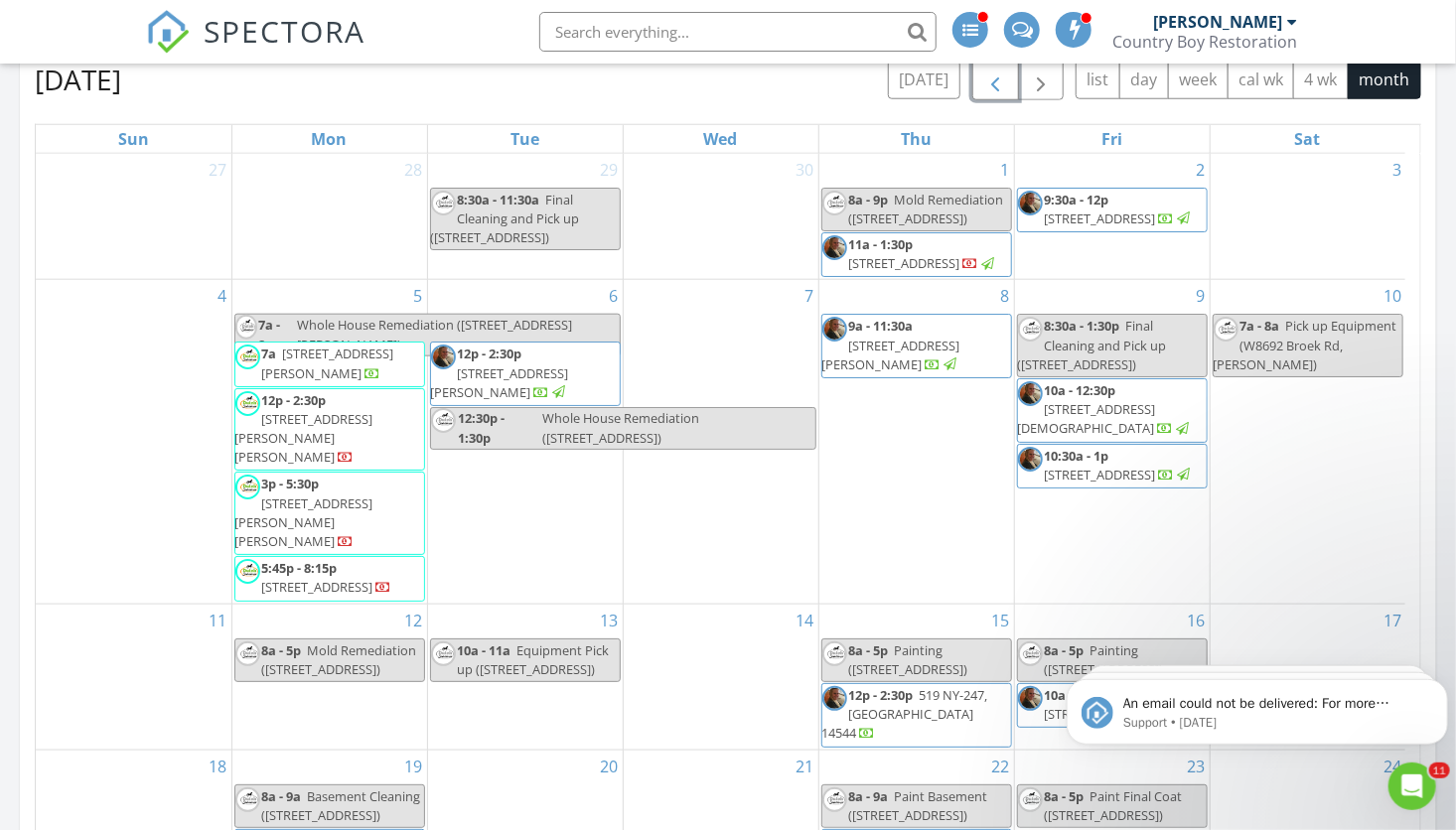 click on "12p - 2:30p
N14244 Bruce Mound Ave, Thorp 54771" at bounding box center [304, 429] 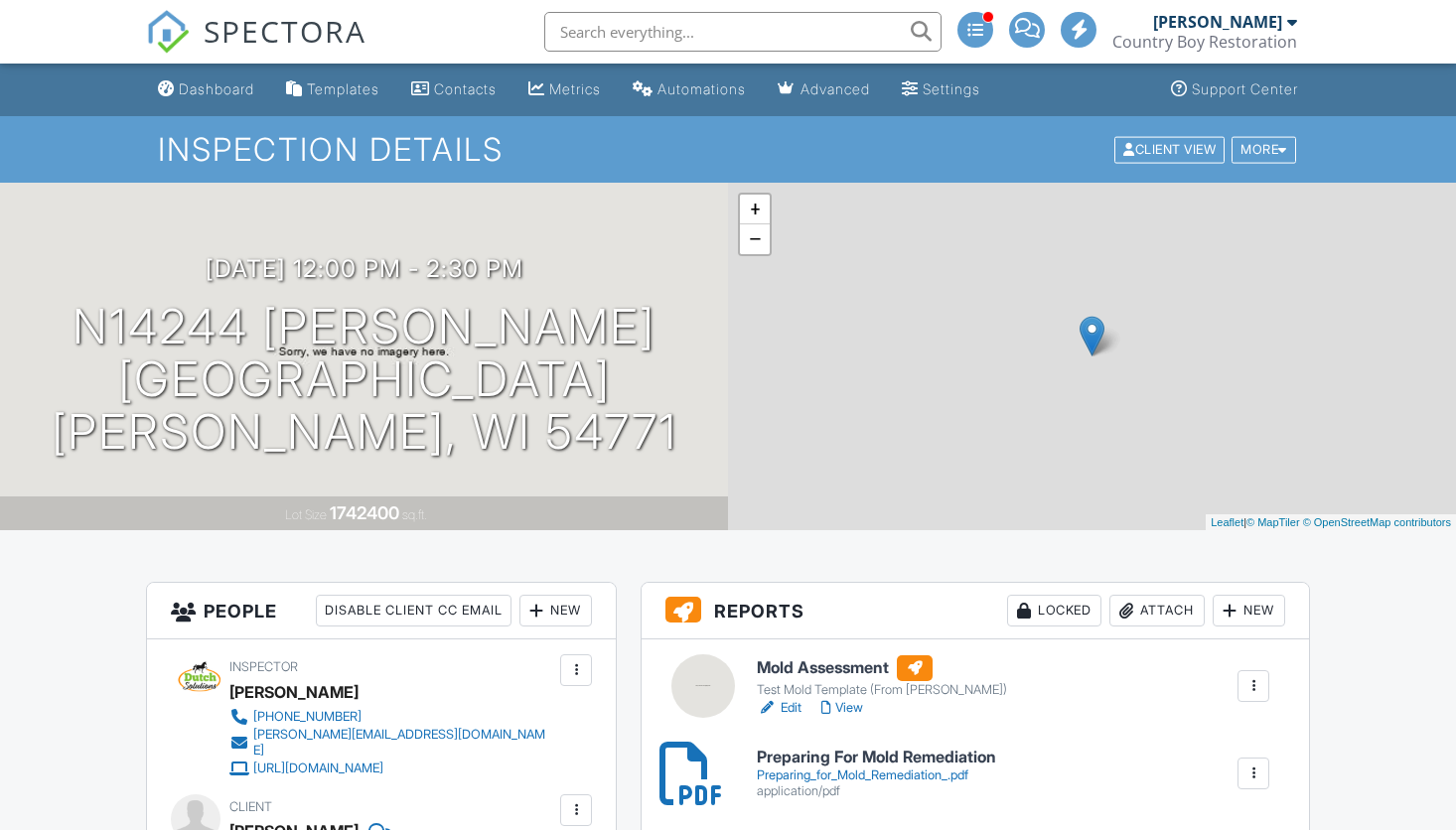 scroll, scrollTop: 0, scrollLeft: 0, axis: both 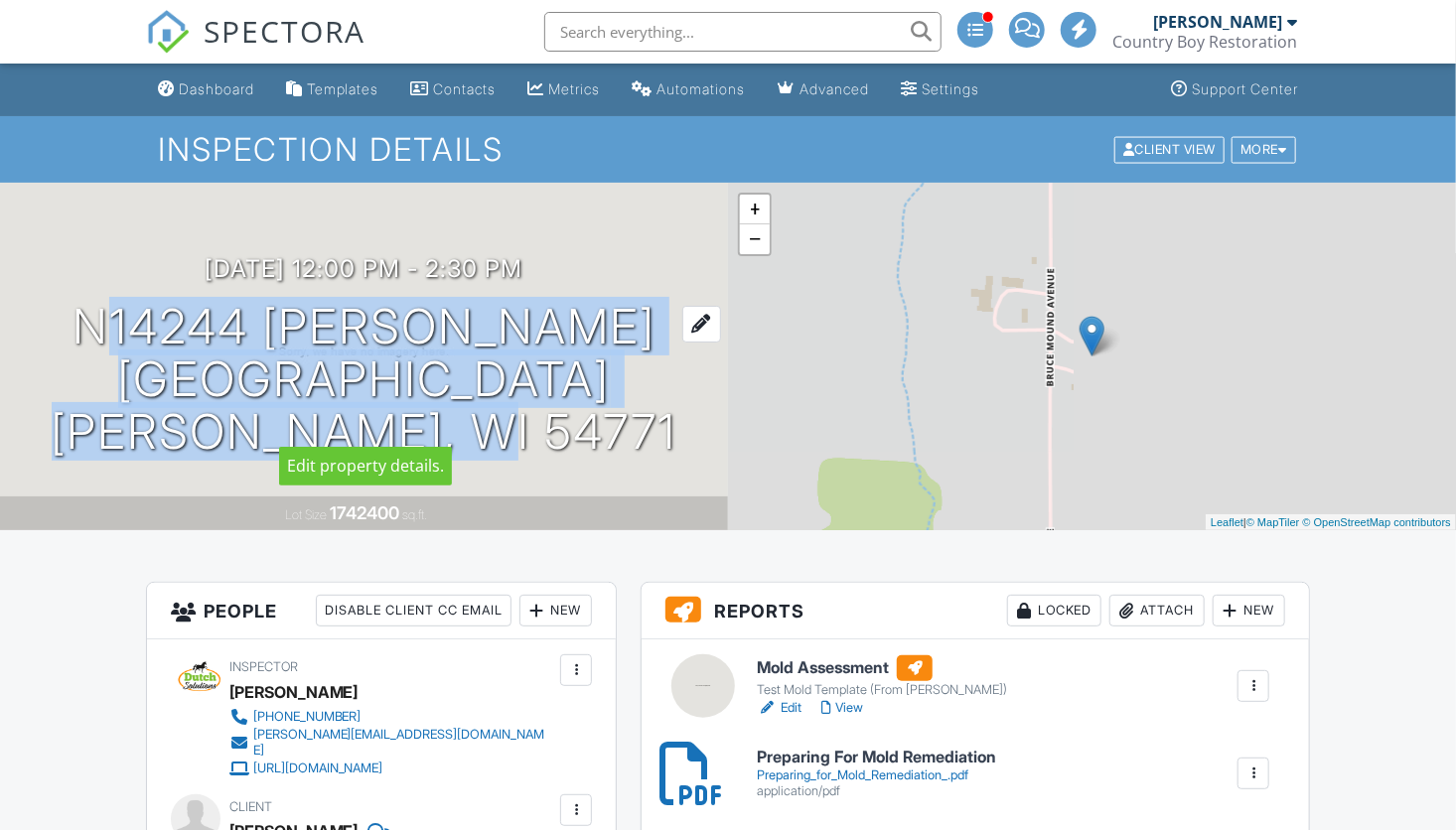 drag, startPoint x: 574, startPoint y: 403, endPoint x: 48, endPoint y: 365, distance: 527.37084 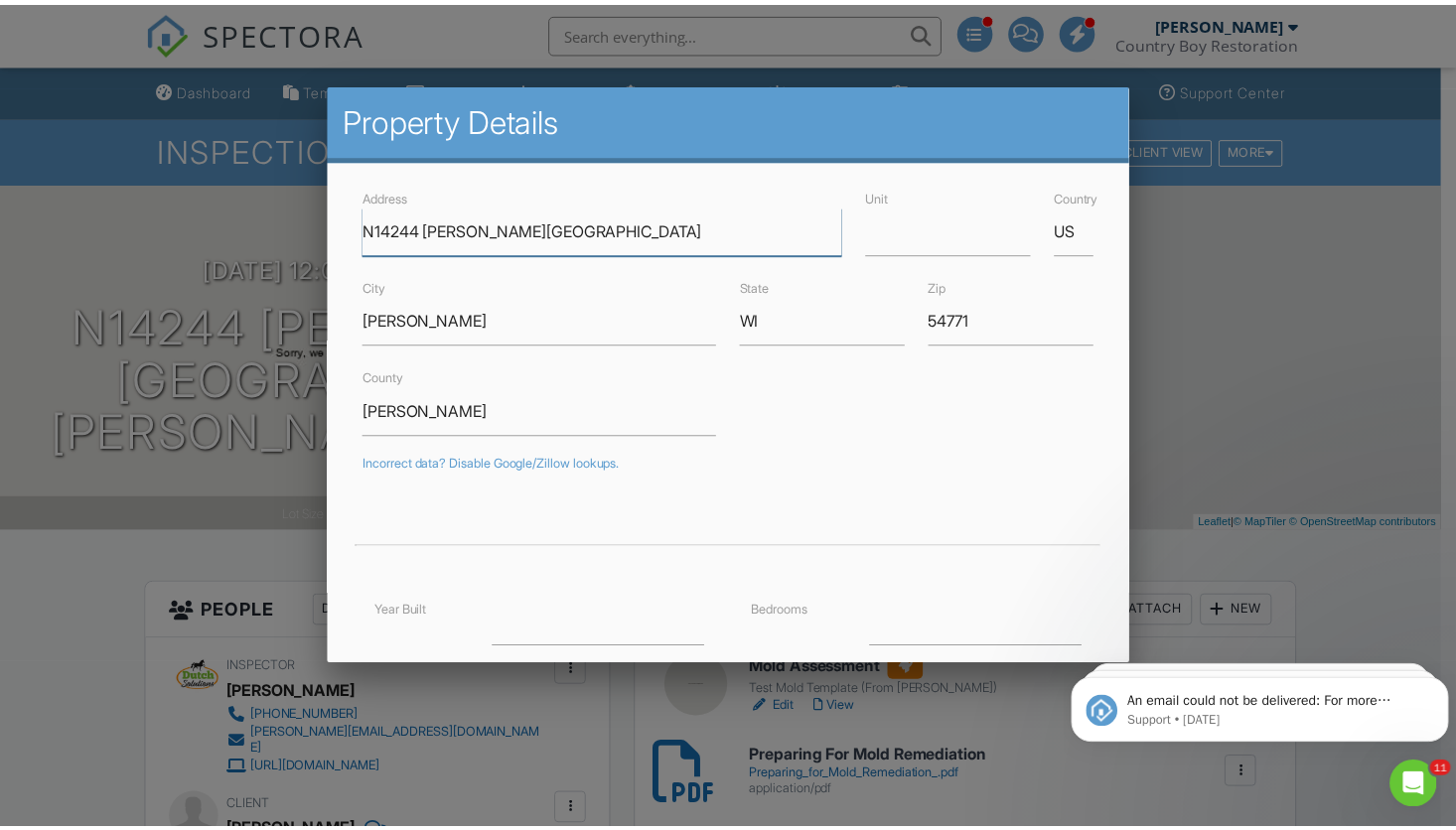 scroll, scrollTop: 0, scrollLeft: 0, axis: both 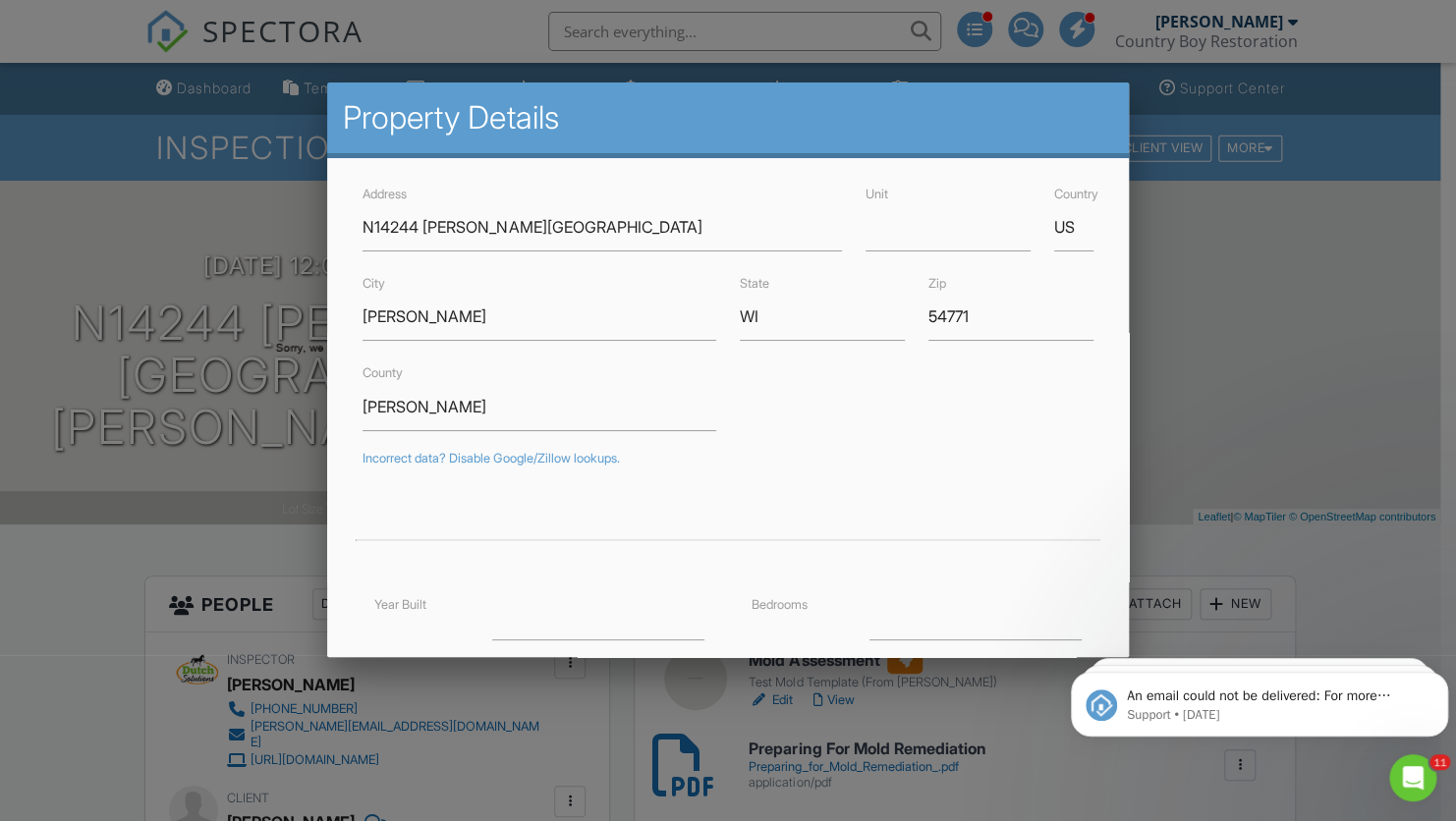 click at bounding box center (728, 414) 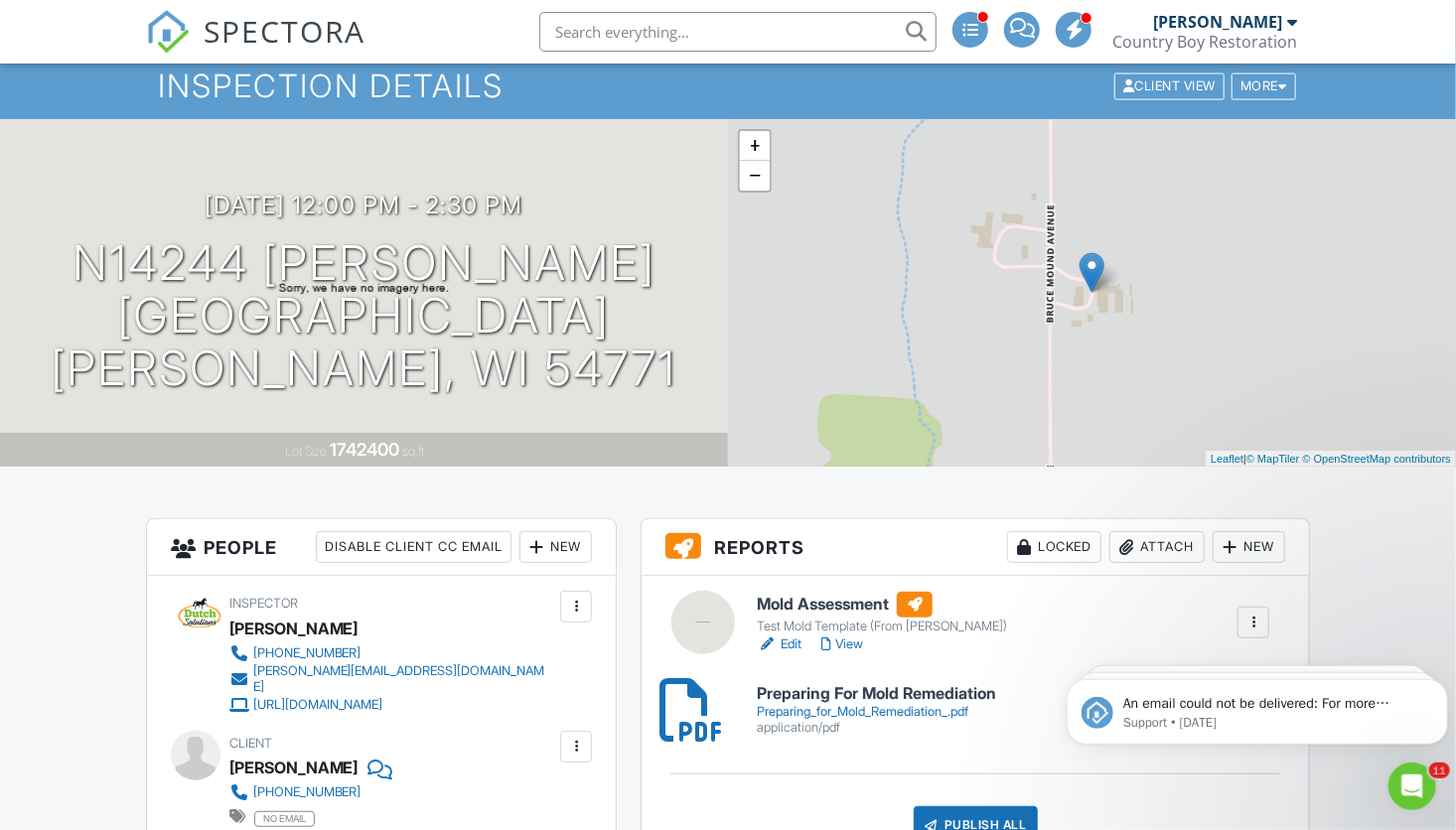 scroll, scrollTop: 93, scrollLeft: 0, axis: vertical 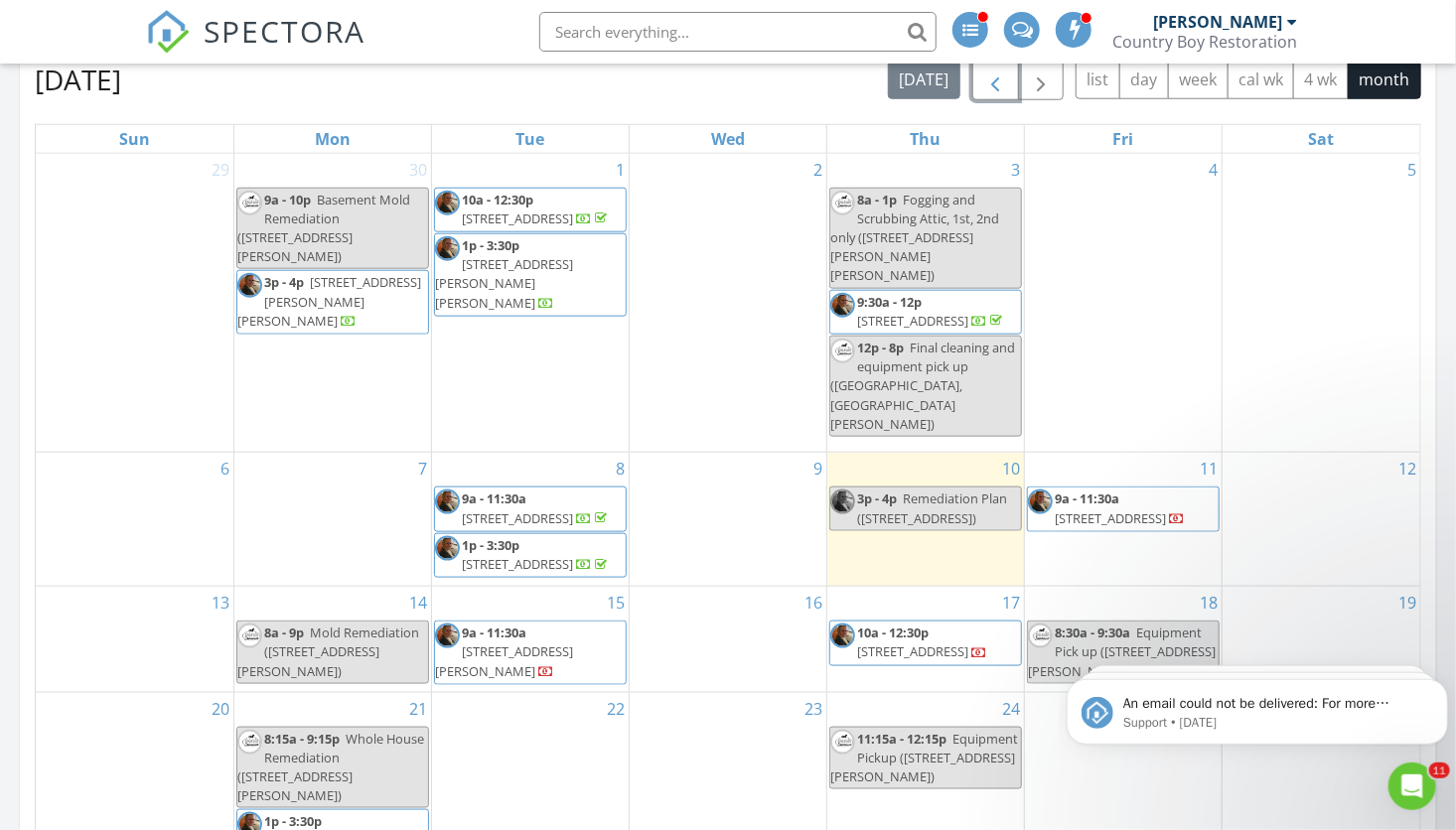 click at bounding box center [995, 80] 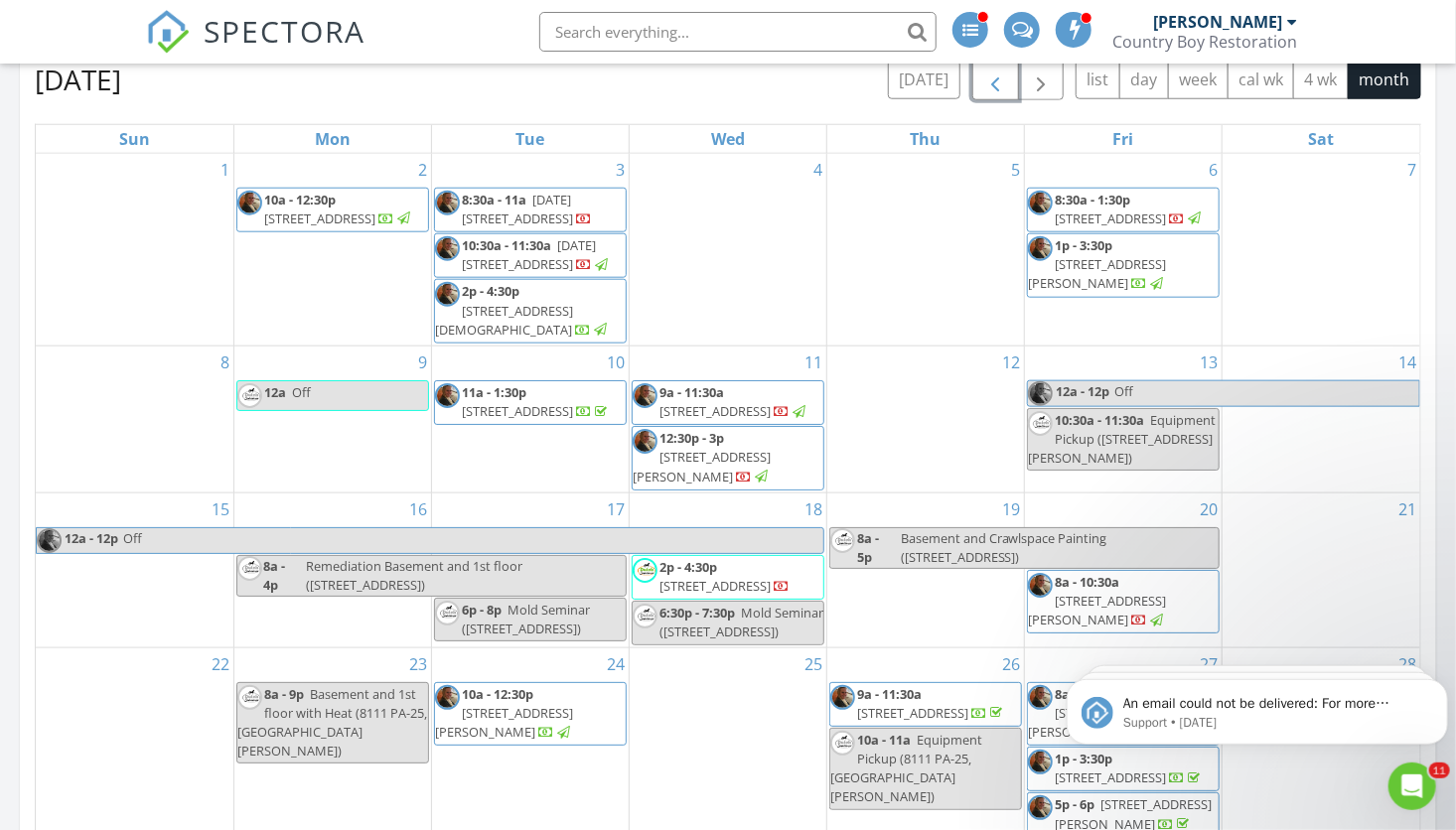 click at bounding box center [995, 80] 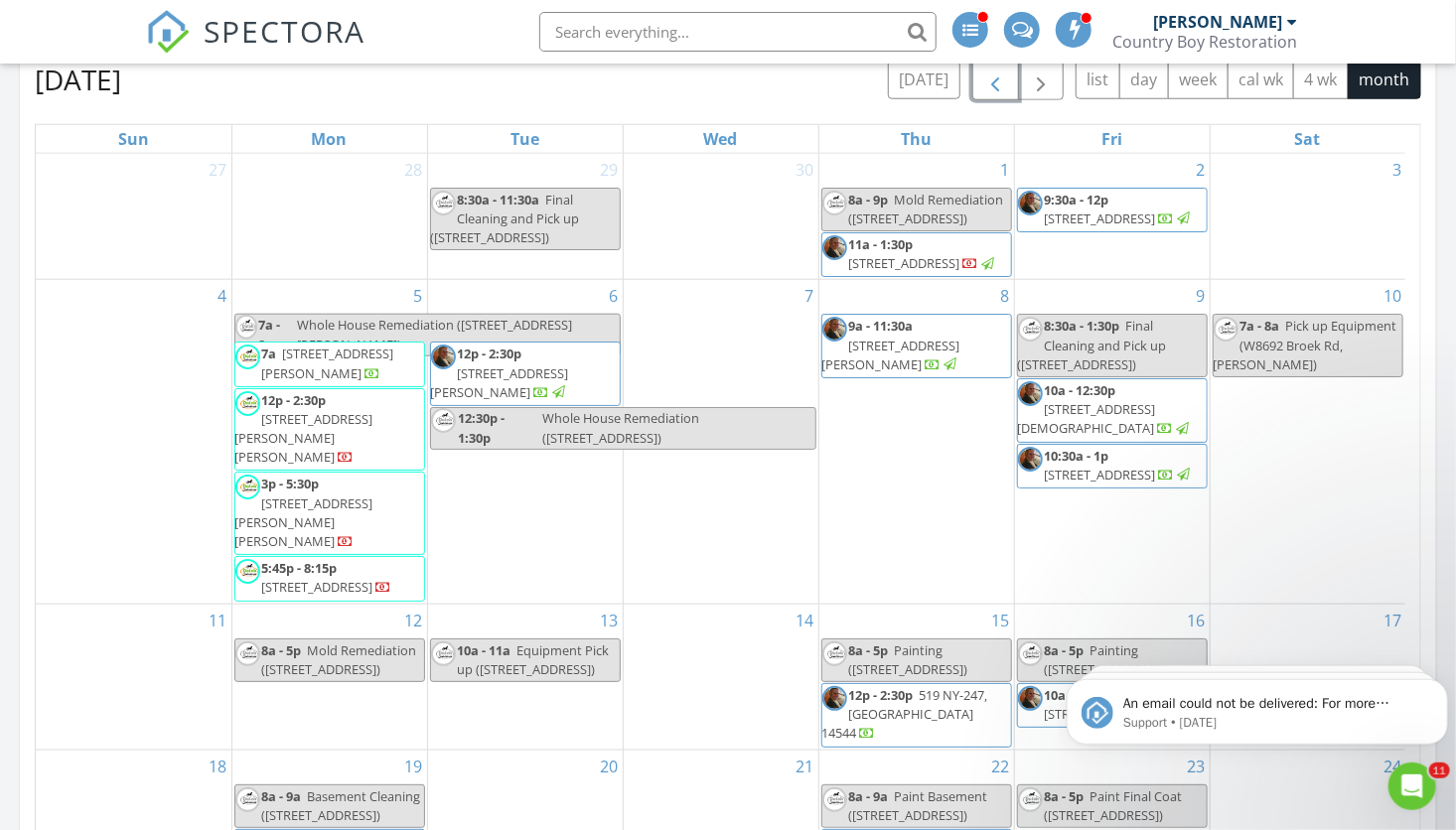 click on "5:45p - 8:15p" at bounding box center [300, 568] 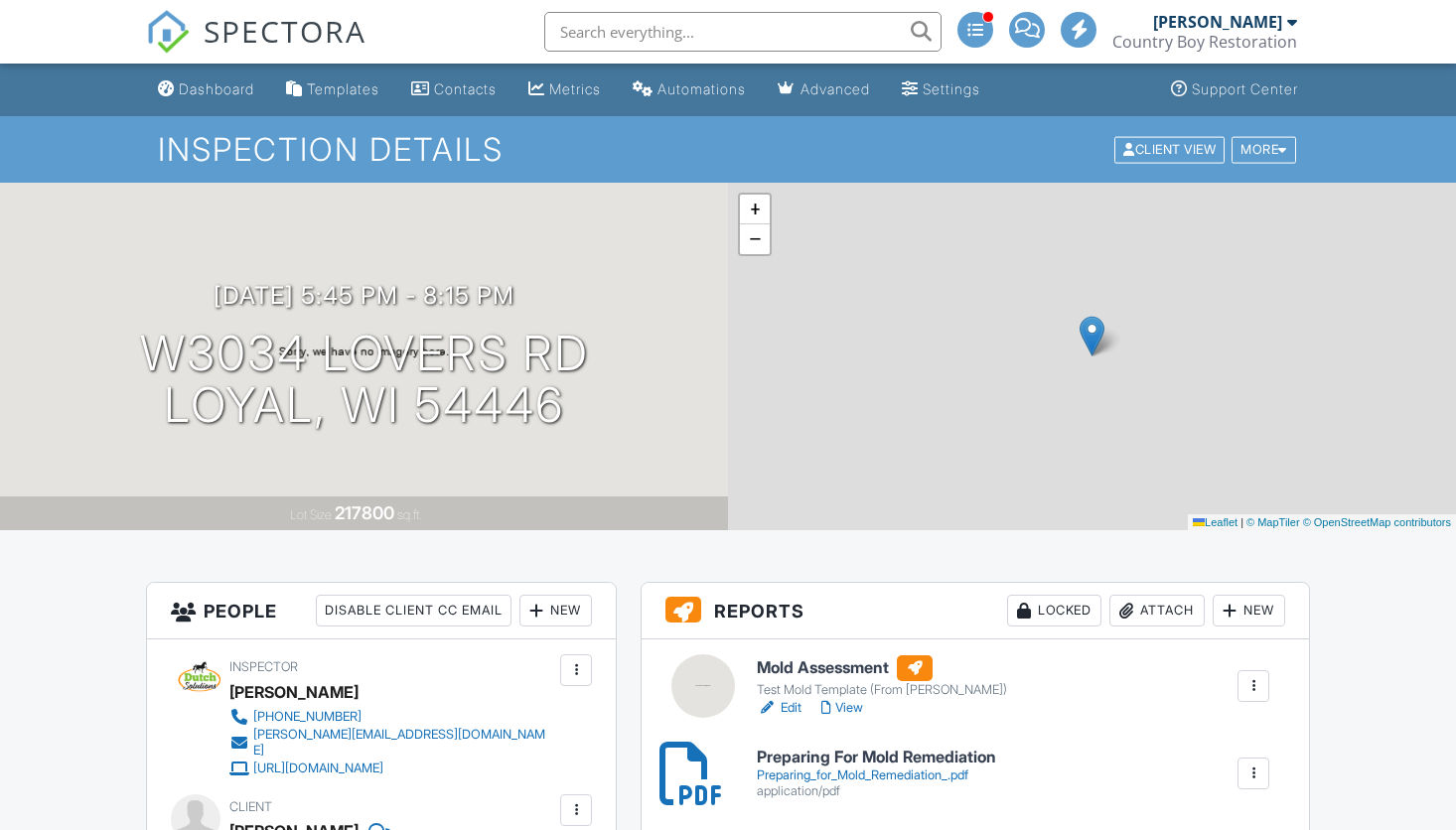 scroll, scrollTop: 0, scrollLeft: 0, axis: both 